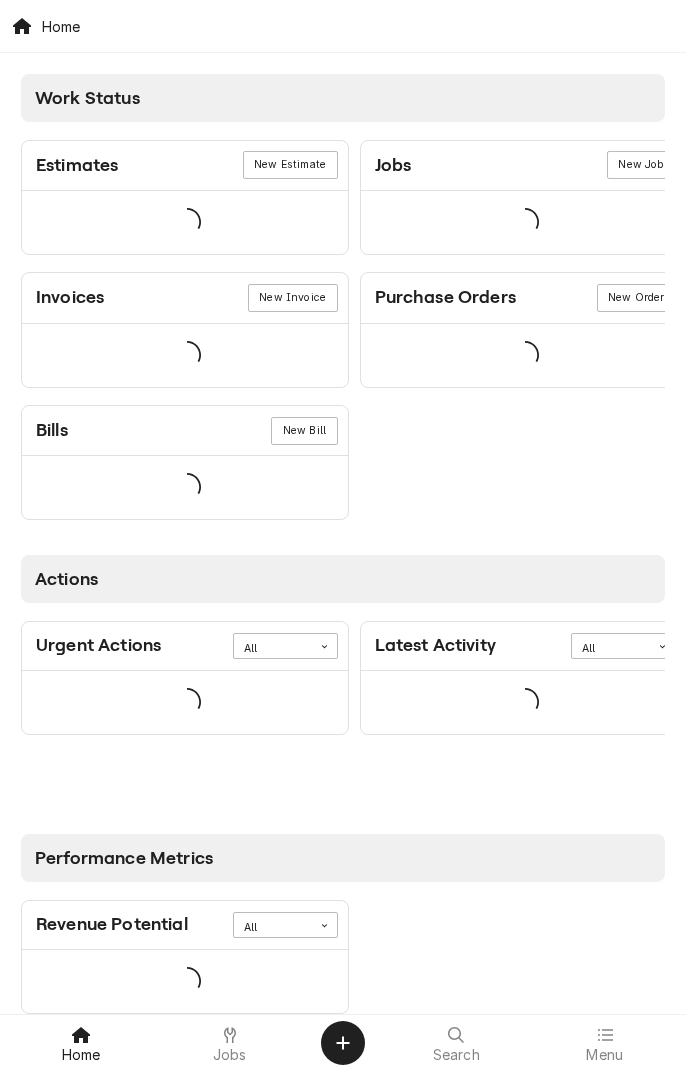 scroll, scrollTop: 0, scrollLeft: 0, axis: both 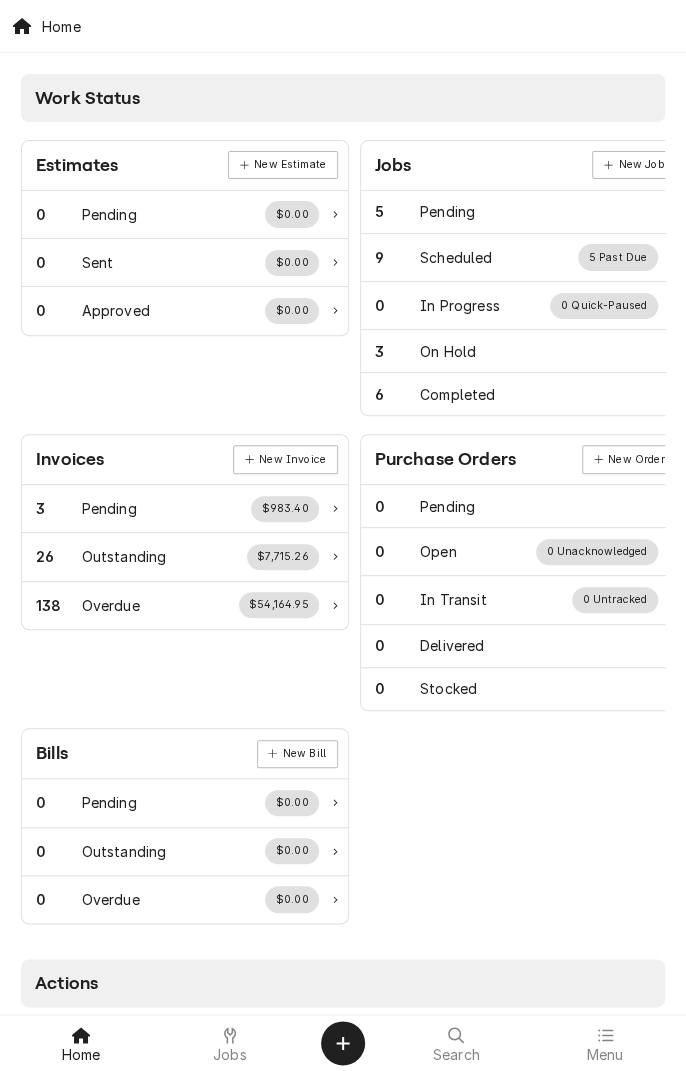 click on "Jobs" at bounding box center (230, 1043) 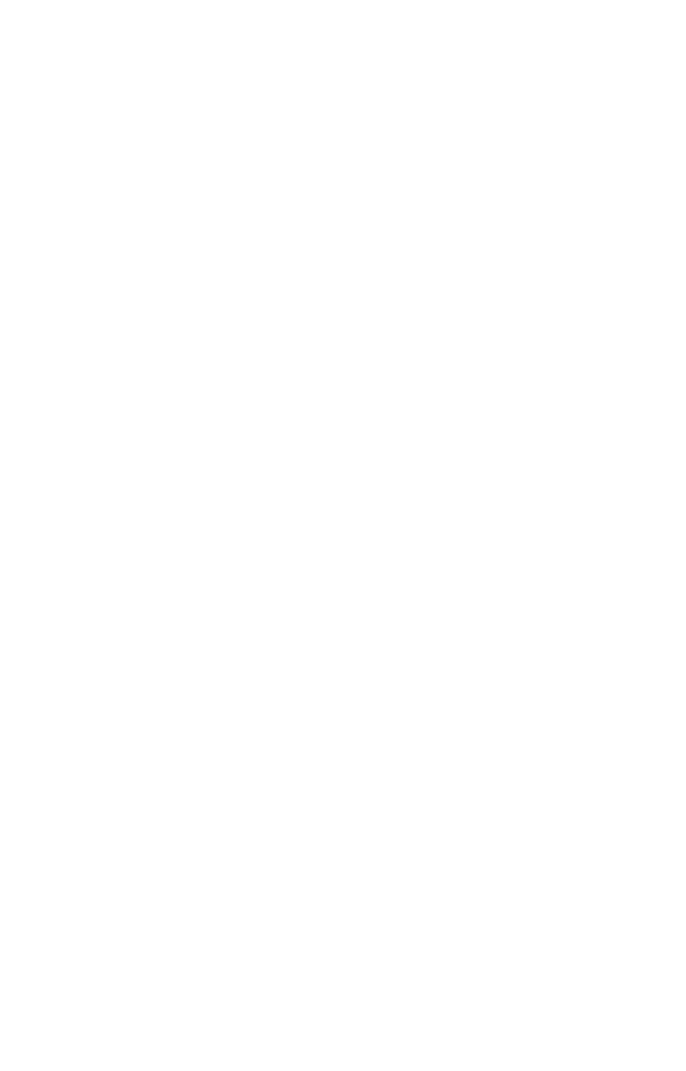 scroll, scrollTop: 0, scrollLeft: 0, axis: both 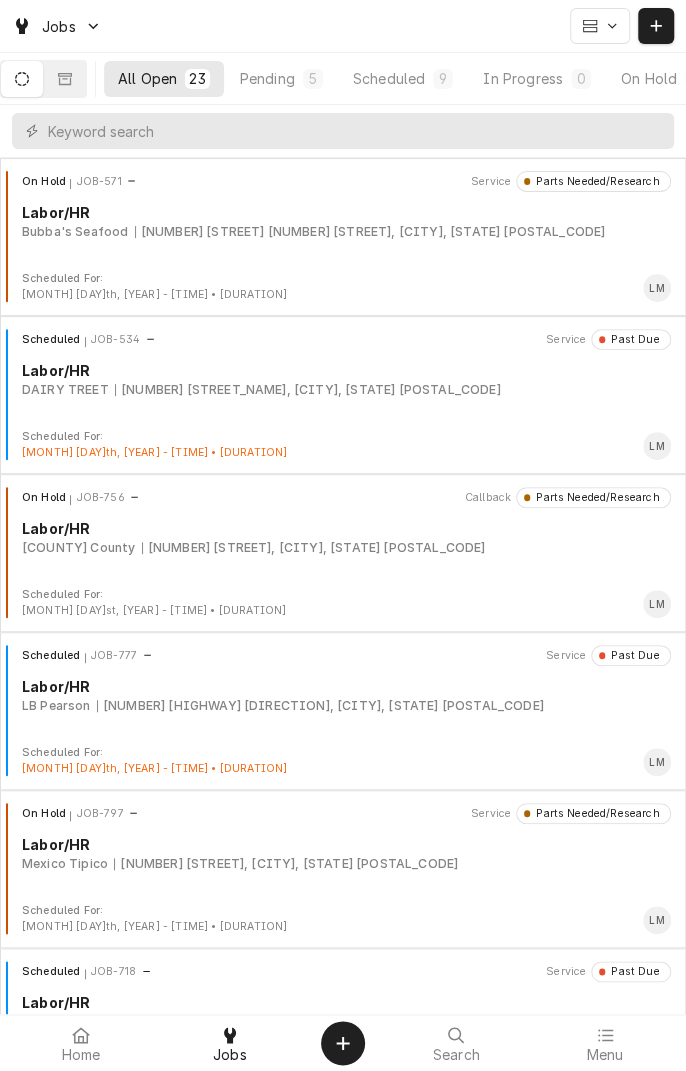 click on "Scheduled 9" at bounding box center [403, 79] 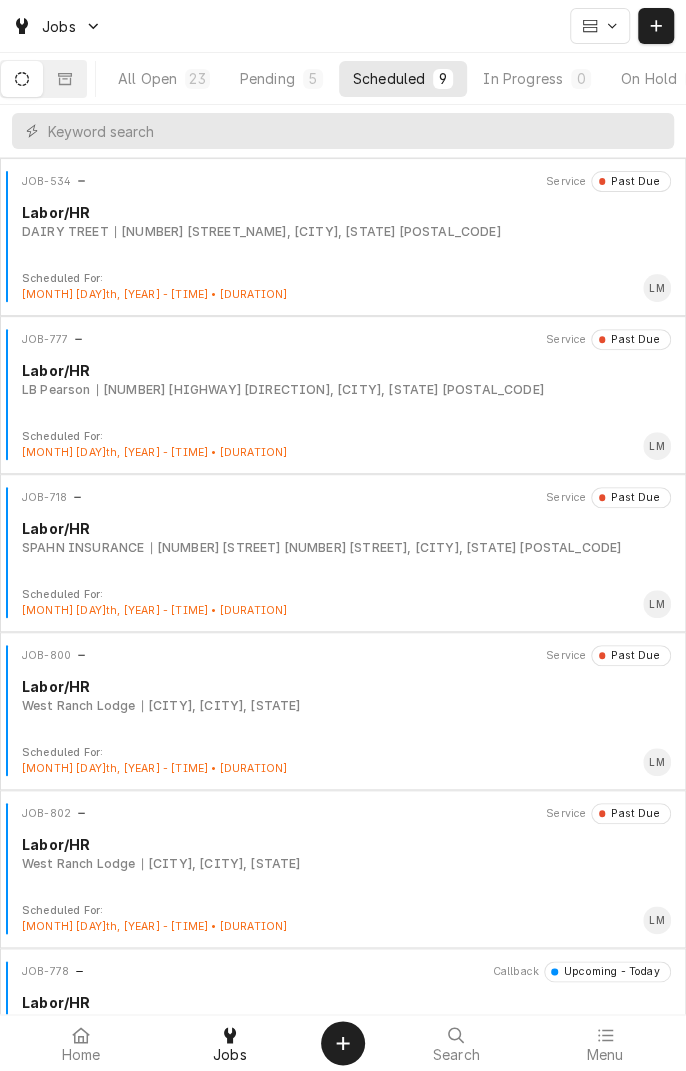 click on "[CITY], [CITY], [STATE]" at bounding box center [221, 706] 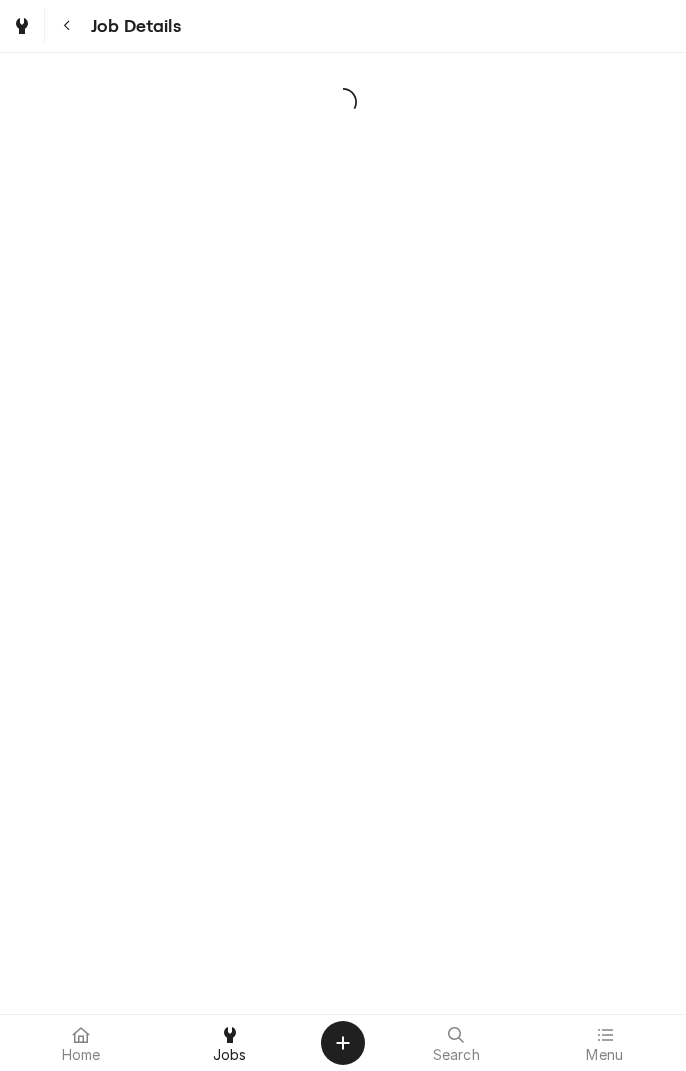 scroll, scrollTop: 0, scrollLeft: 0, axis: both 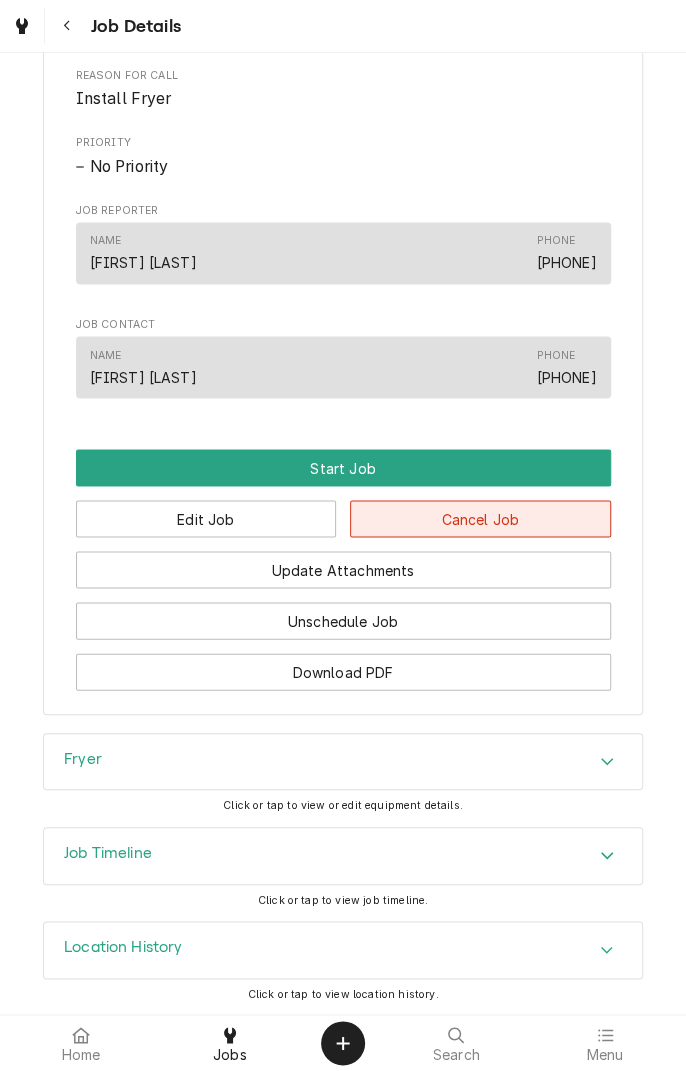 click on "Cancel Job" at bounding box center [480, 518] 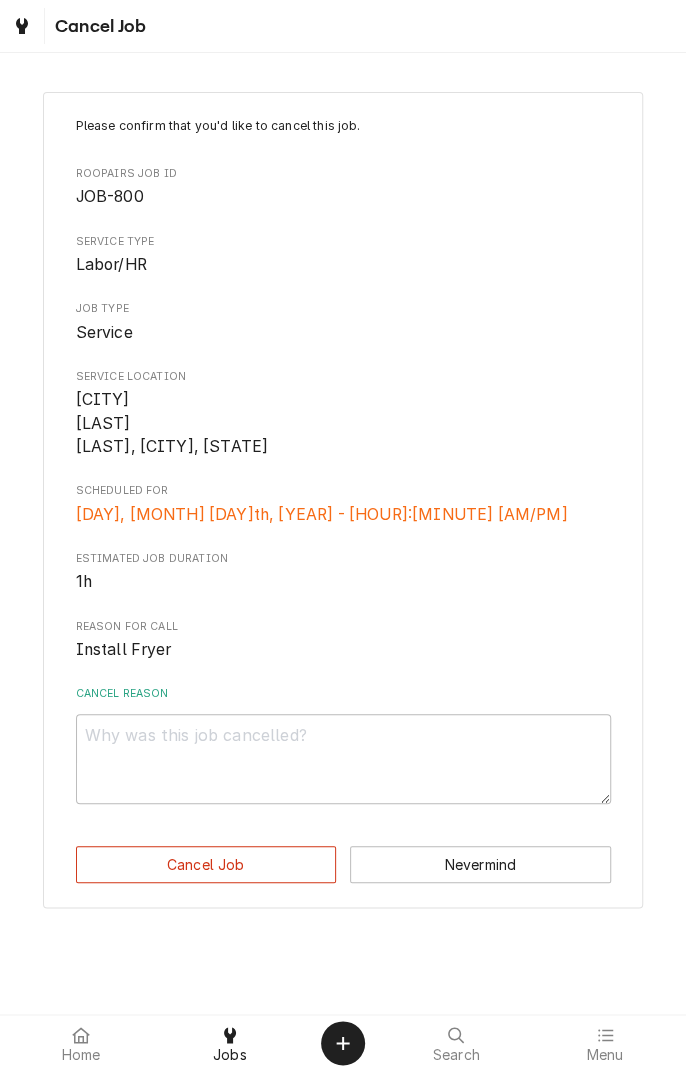 scroll, scrollTop: 0, scrollLeft: 0, axis: both 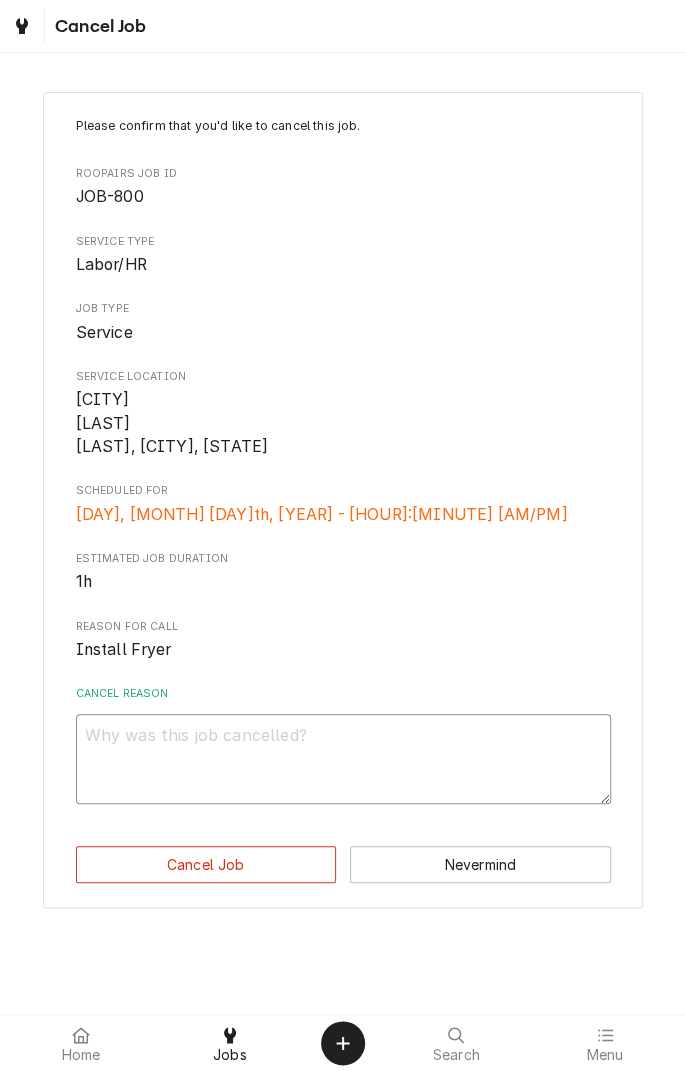 click on "Cancel Reason" at bounding box center (343, 759) 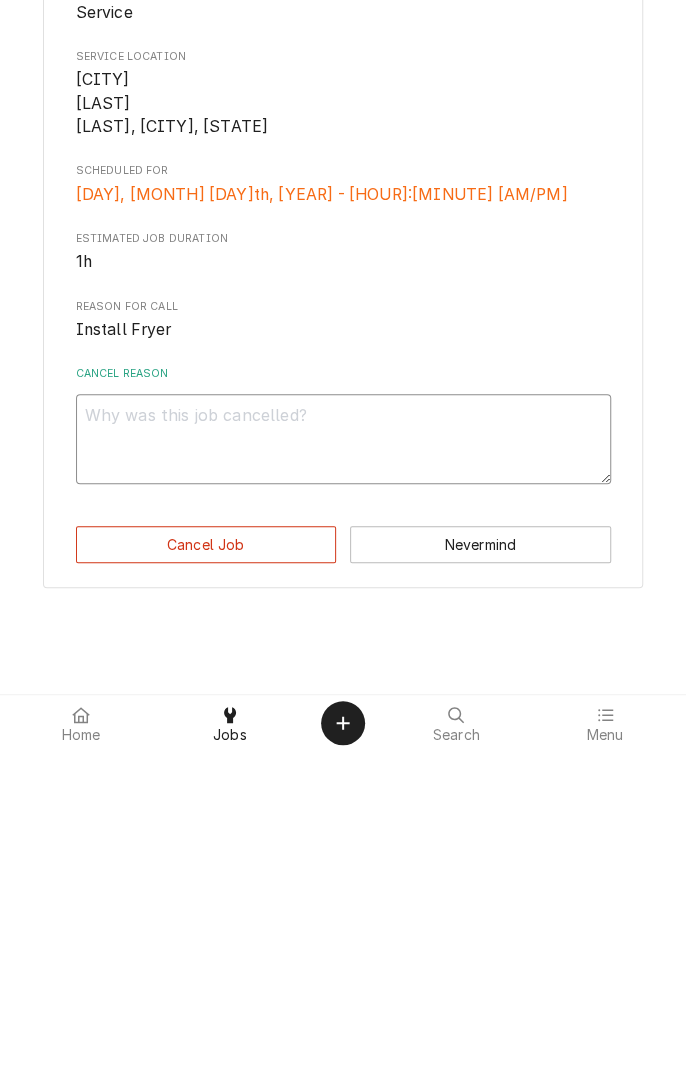 type on "D" 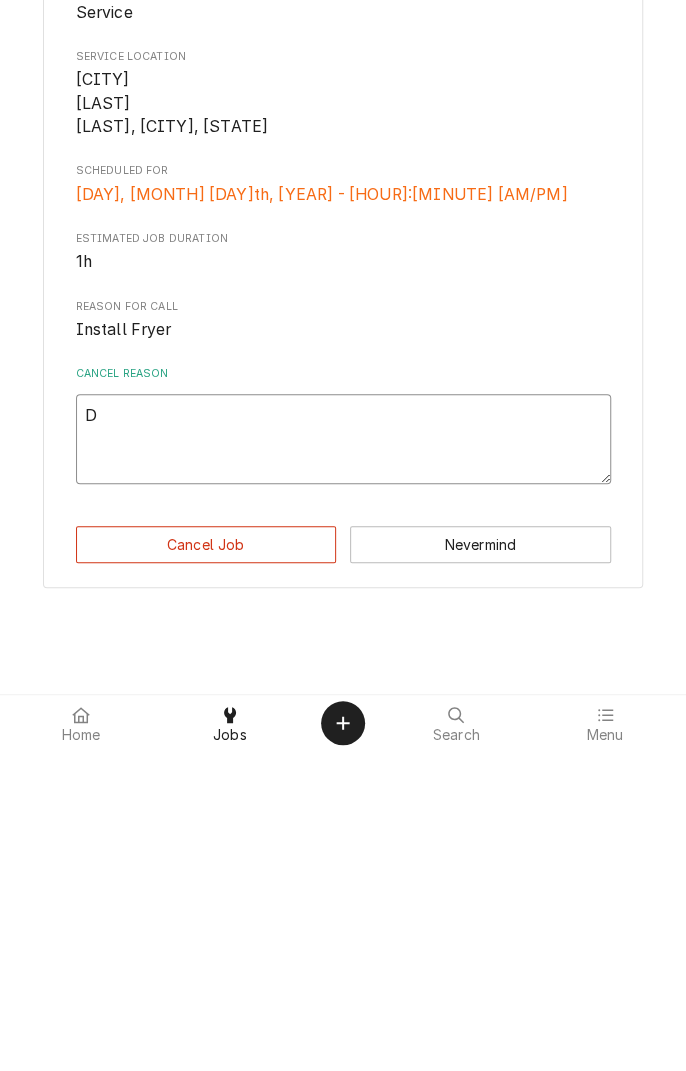 type on "x" 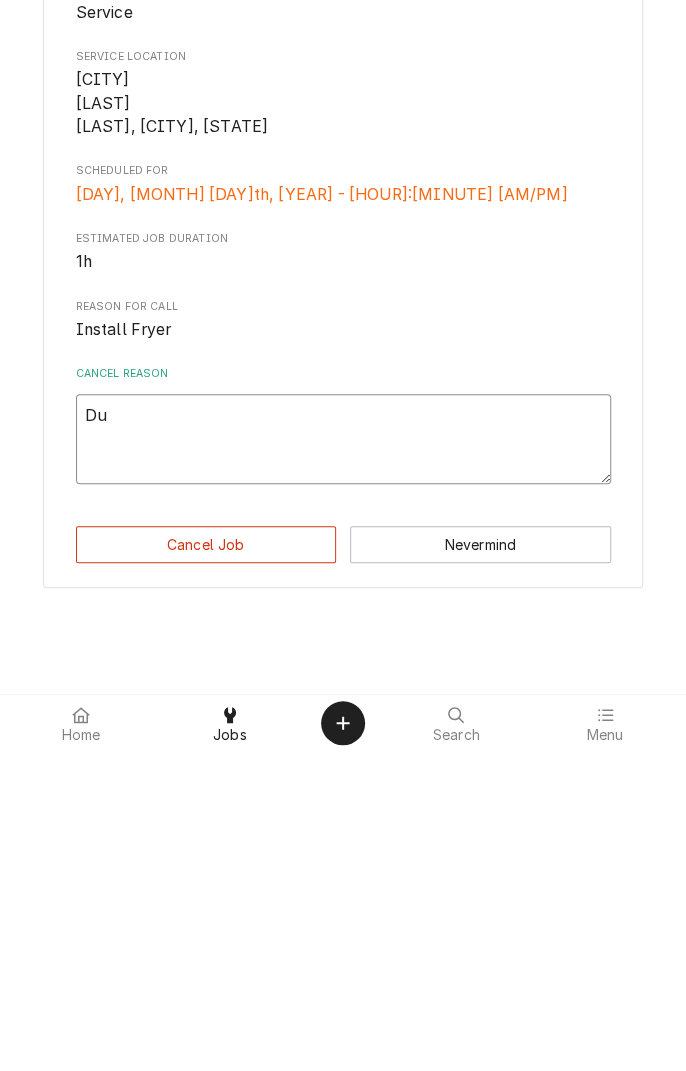 type on "x" 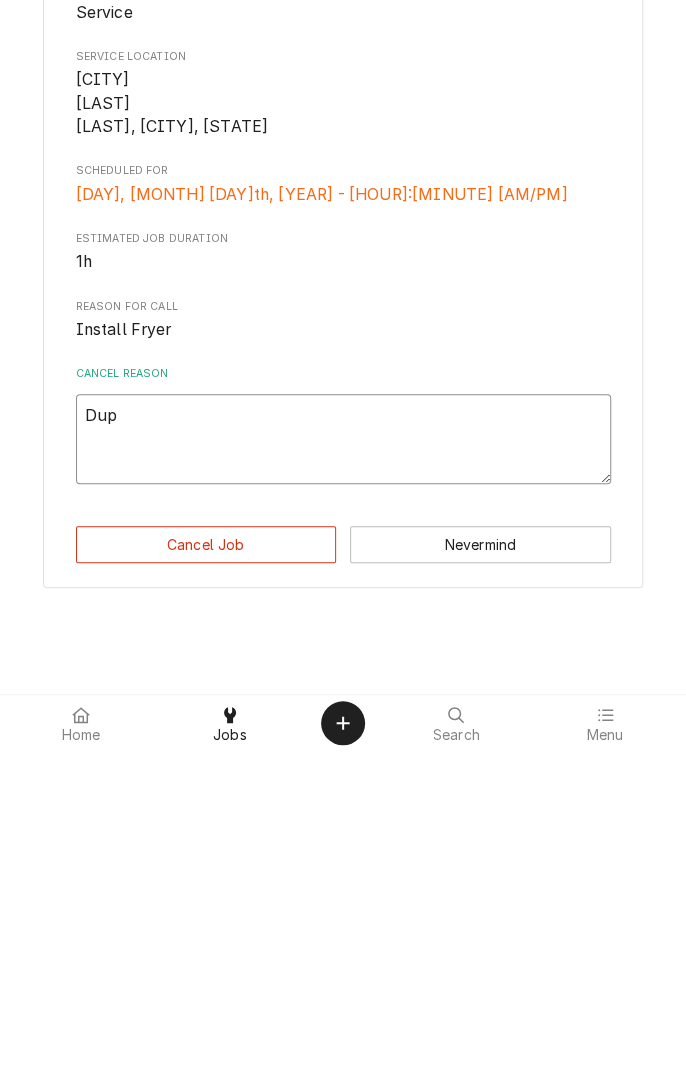 type on "x" 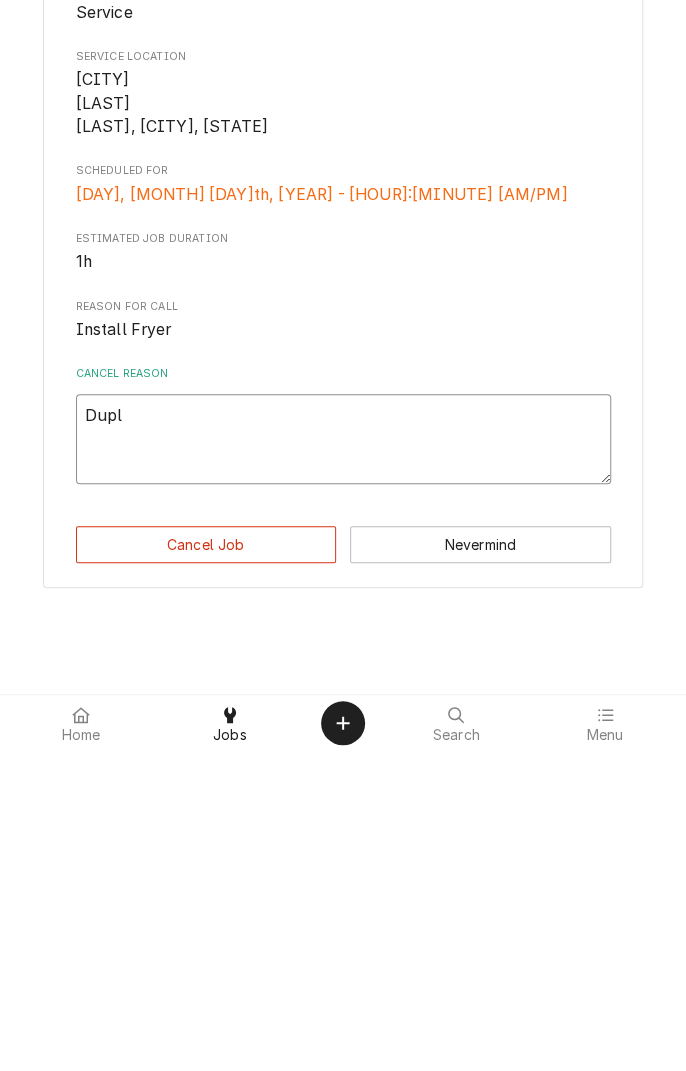 type on "x" 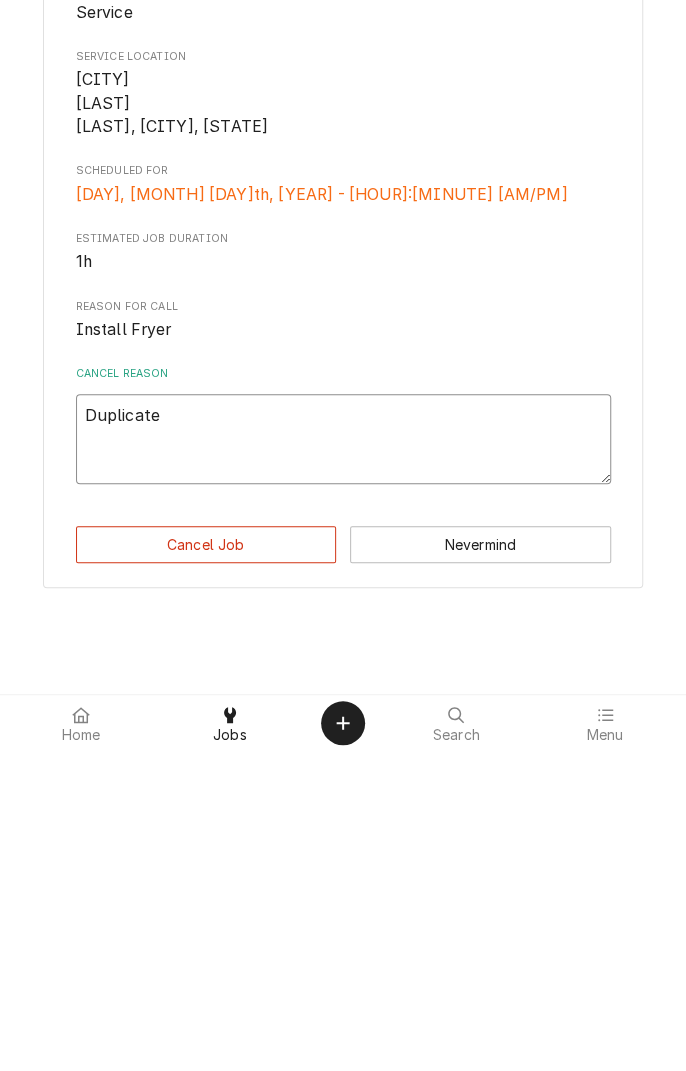 type on "x" 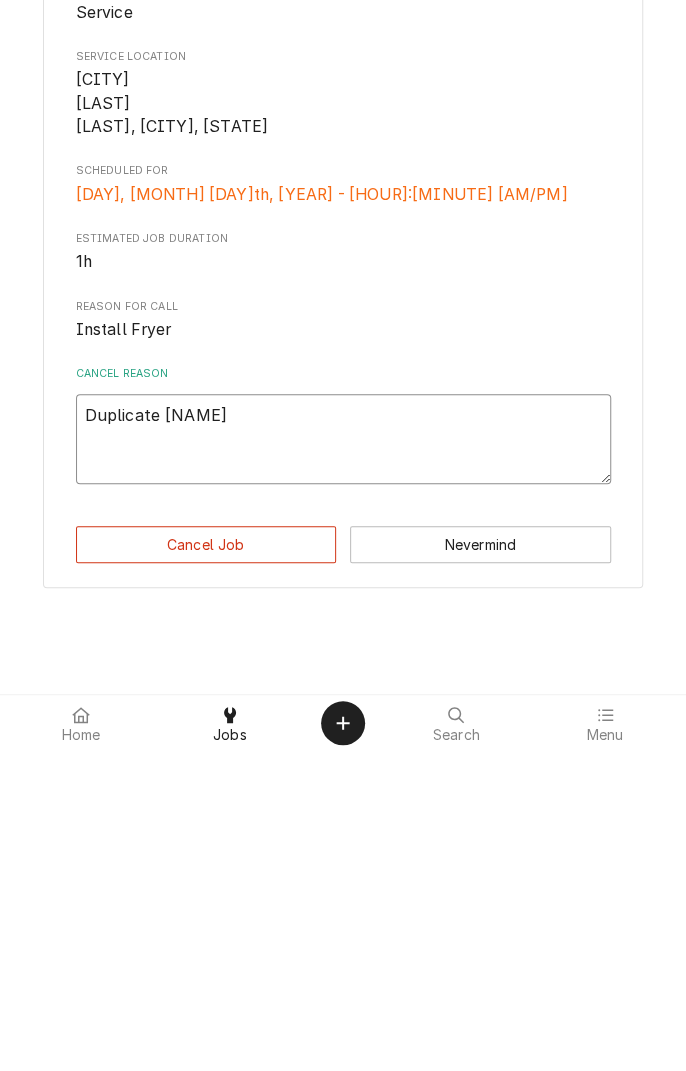 type on "x" 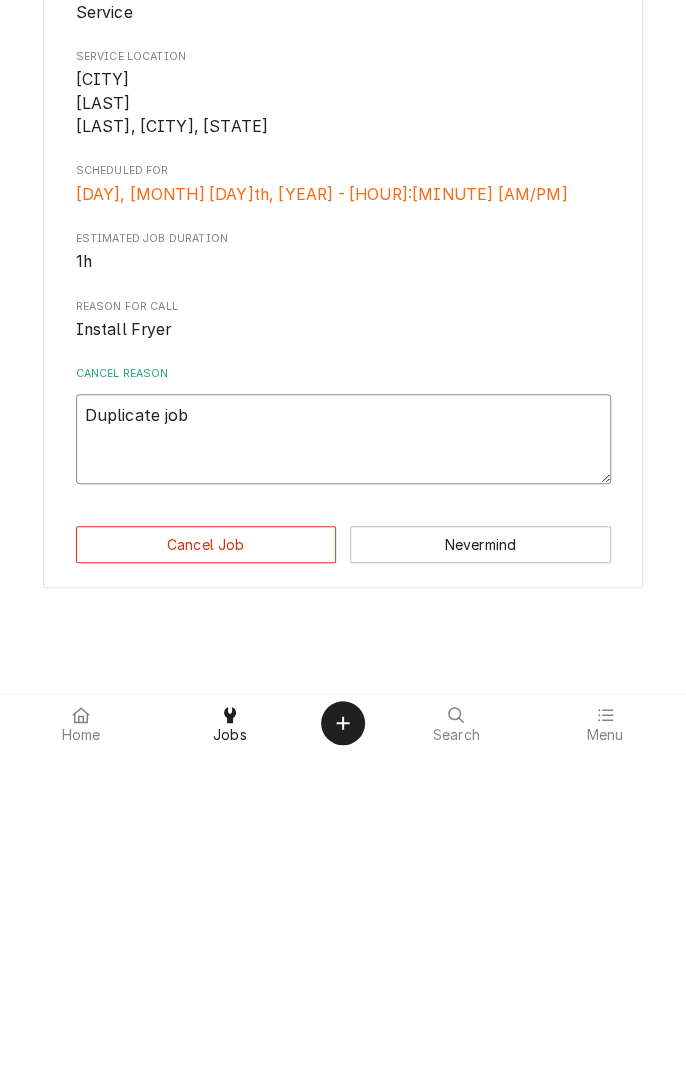 type on "x" 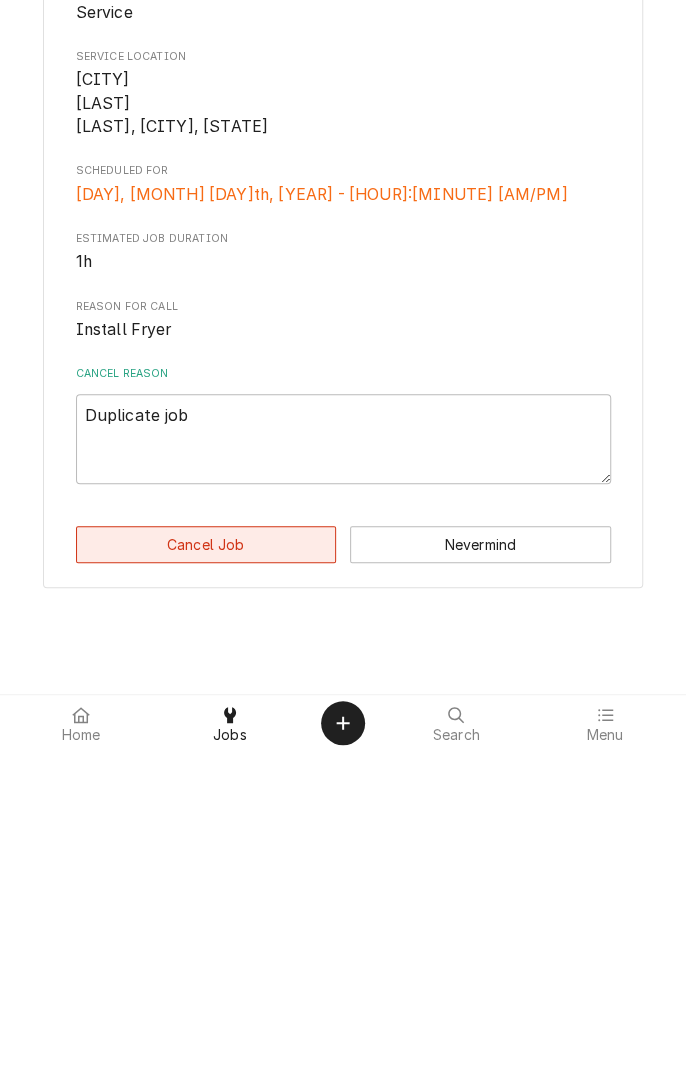 click on "Cancel Job" at bounding box center (206, 864) 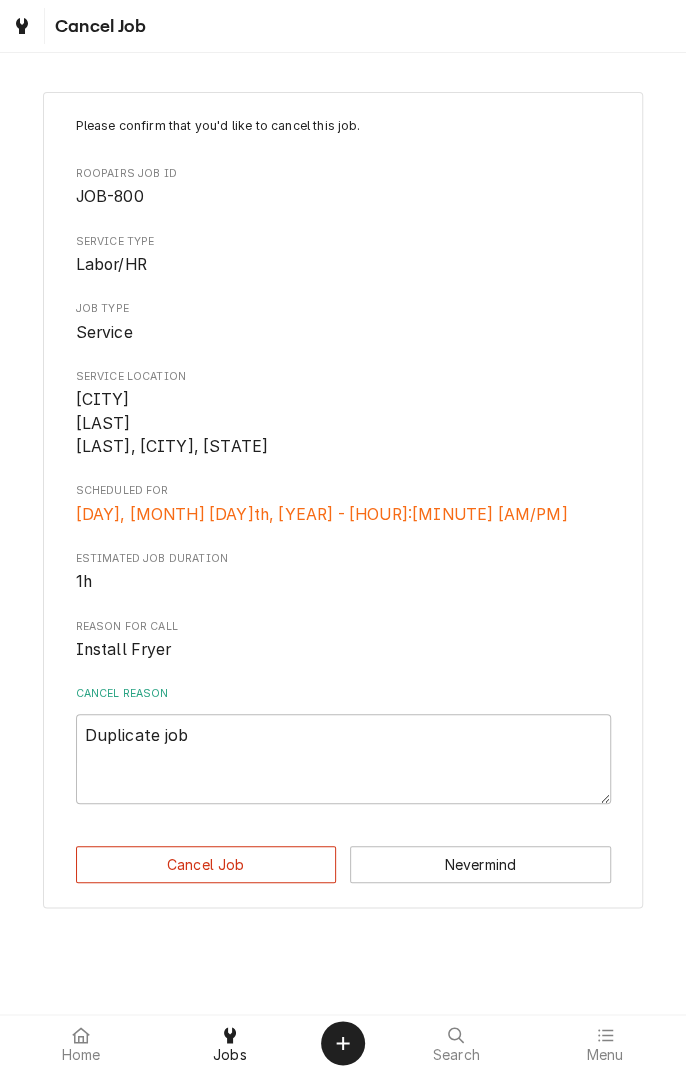 type on "x" 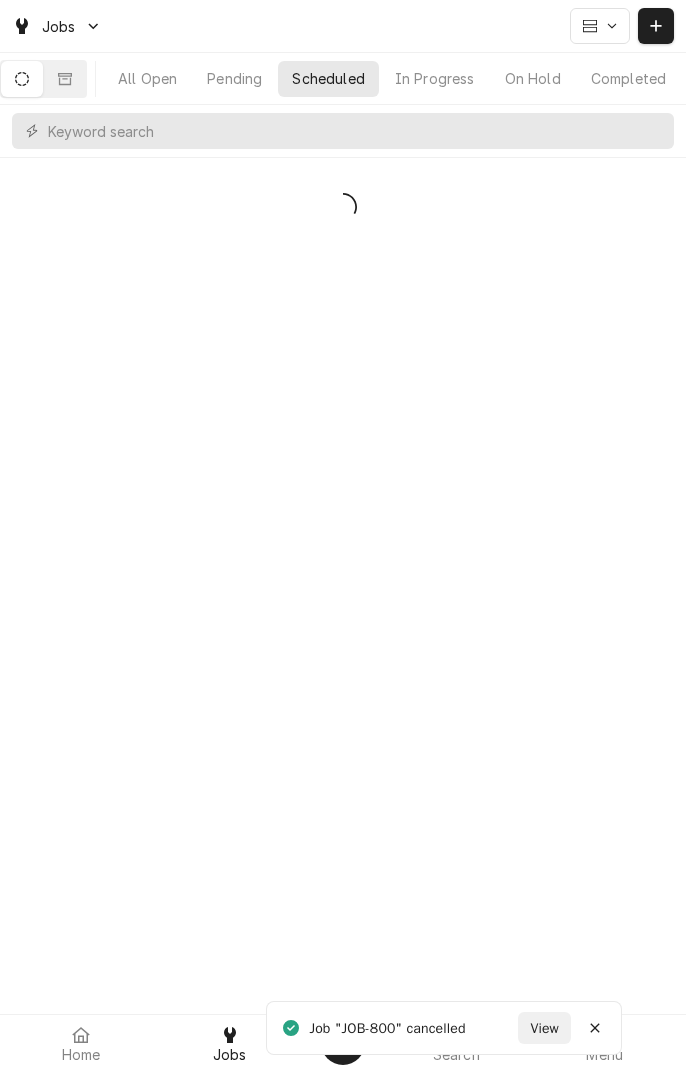 scroll, scrollTop: 0, scrollLeft: 0, axis: both 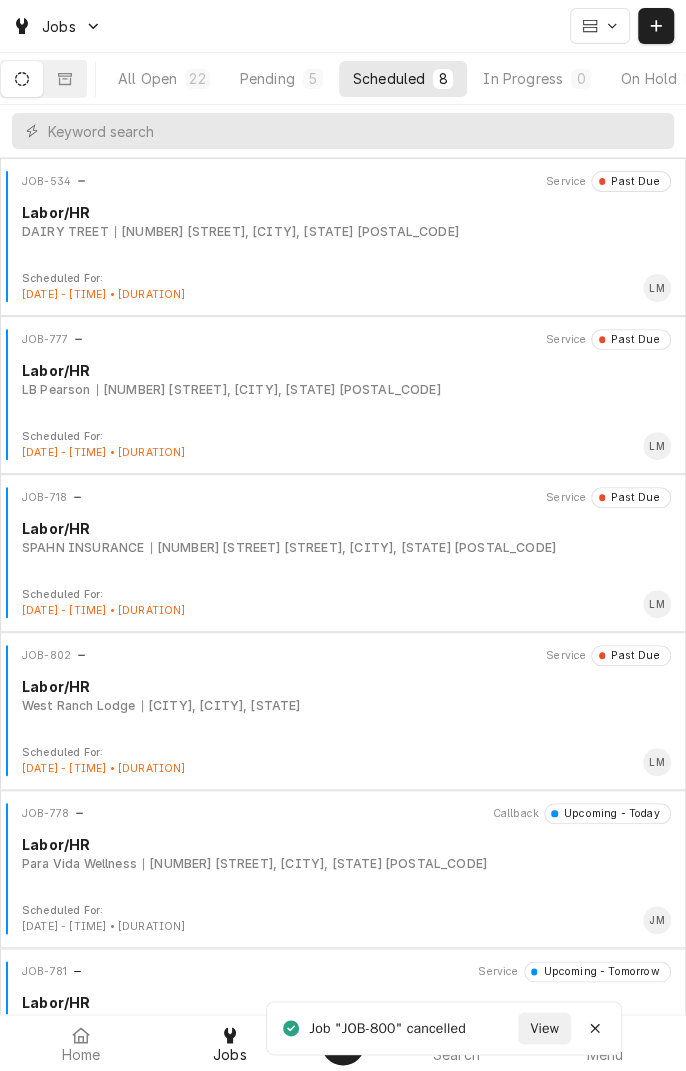 click on "[CITY], [CITY], [STATE]" at bounding box center [221, 706] 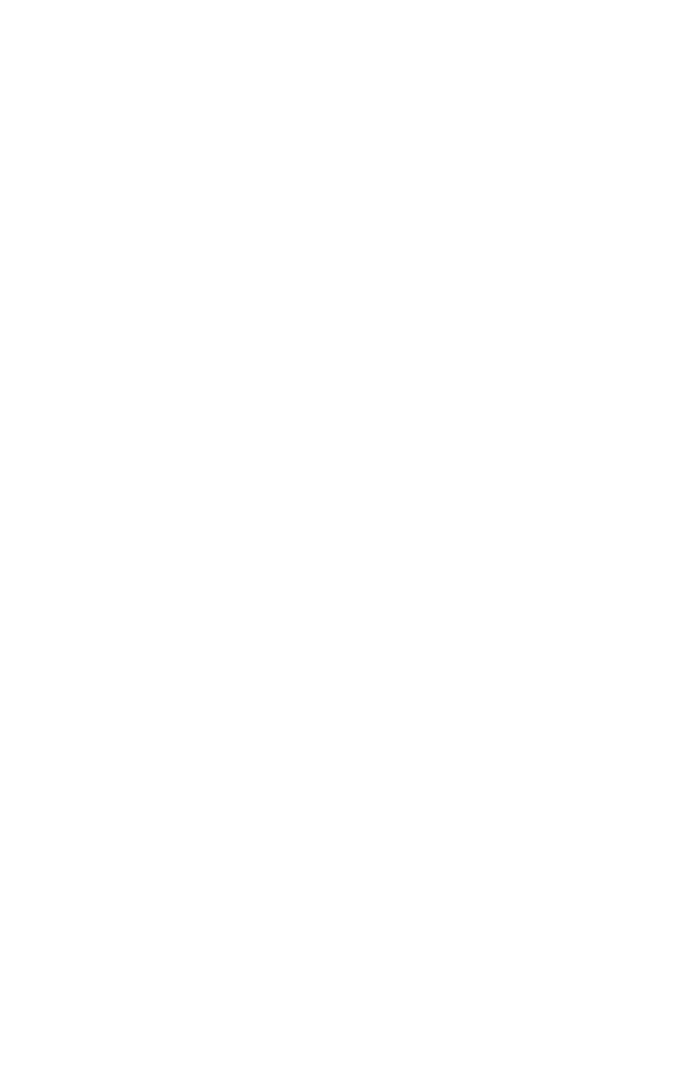 scroll, scrollTop: 0, scrollLeft: 0, axis: both 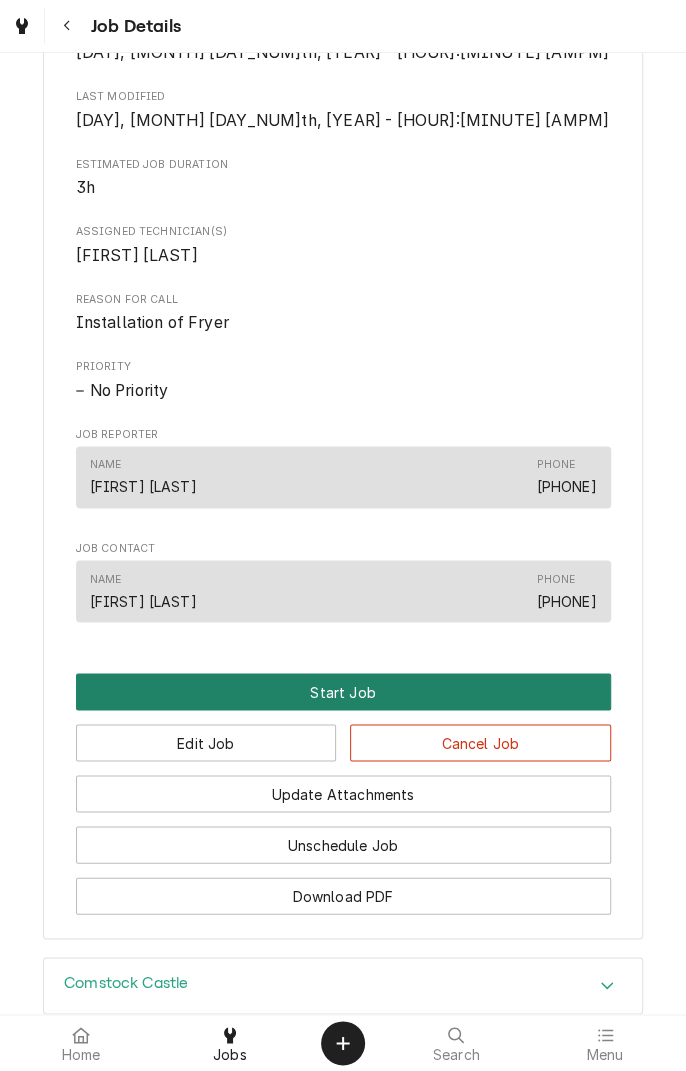click on "Start Job" at bounding box center (343, 691) 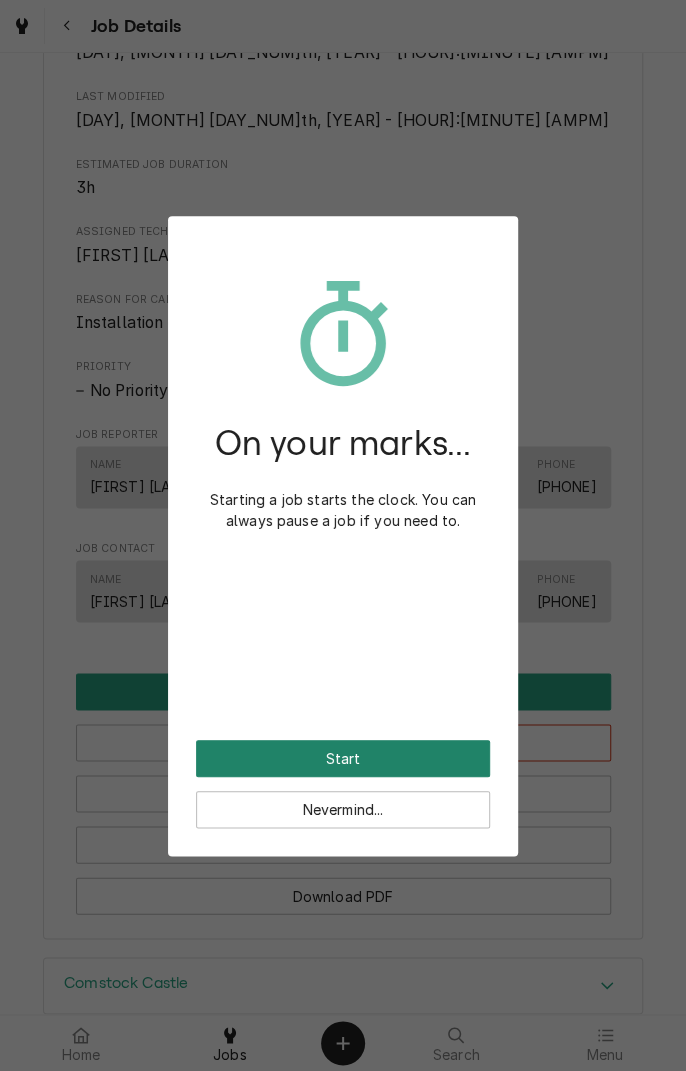 click on "Start" at bounding box center [343, 758] 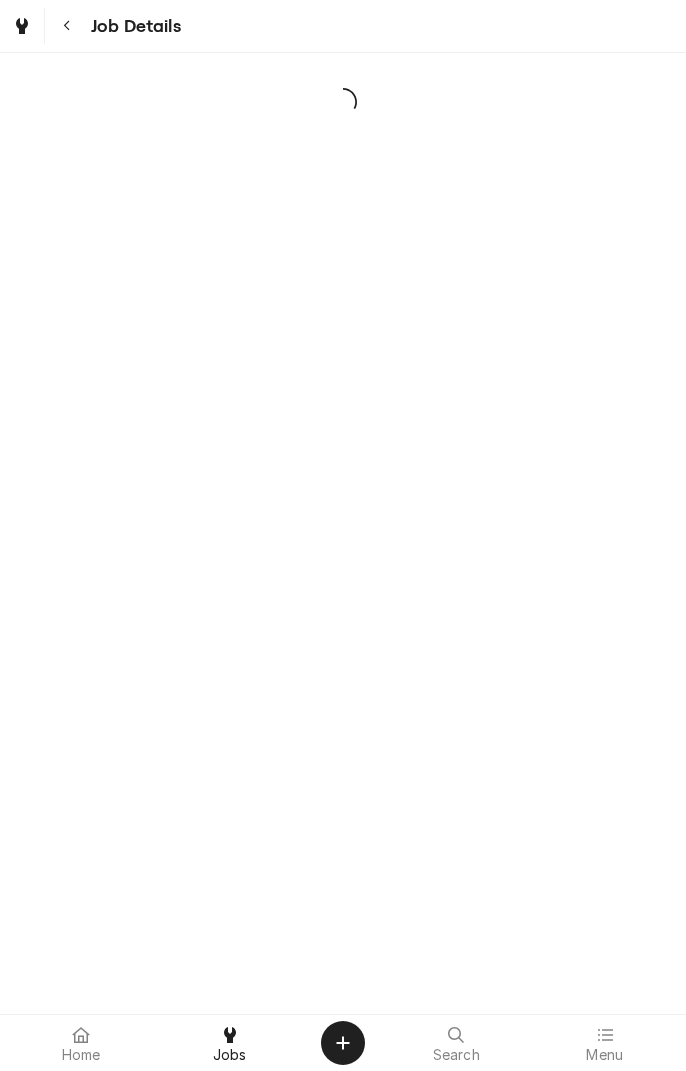 scroll, scrollTop: 0, scrollLeft: 0, axis: both 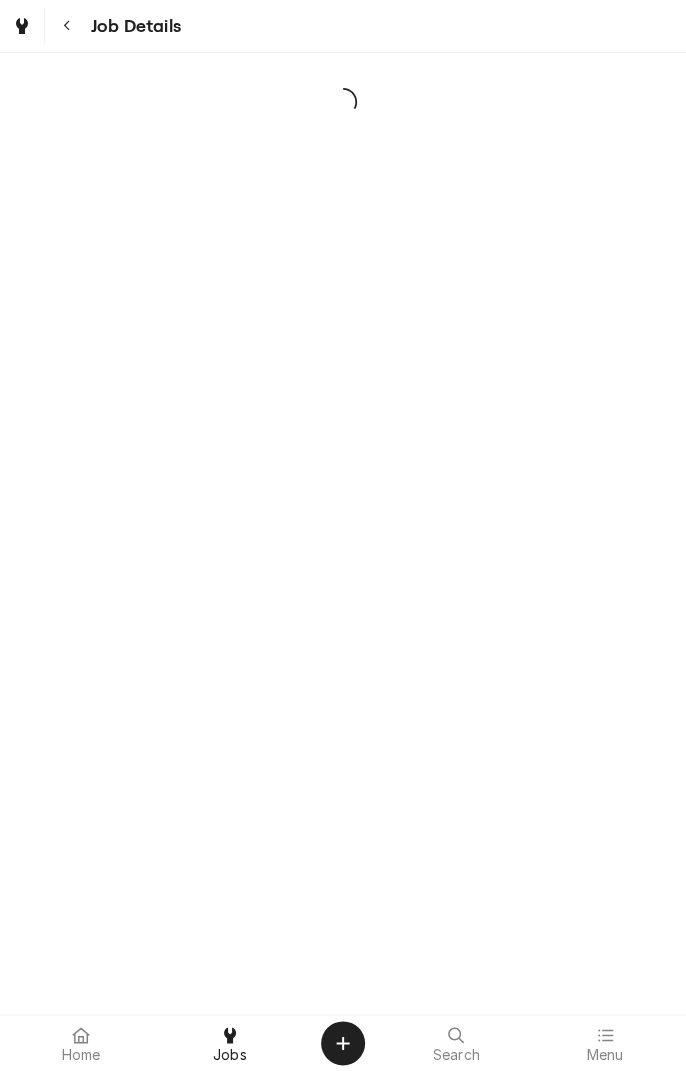 click at bounding box center [343, 533] 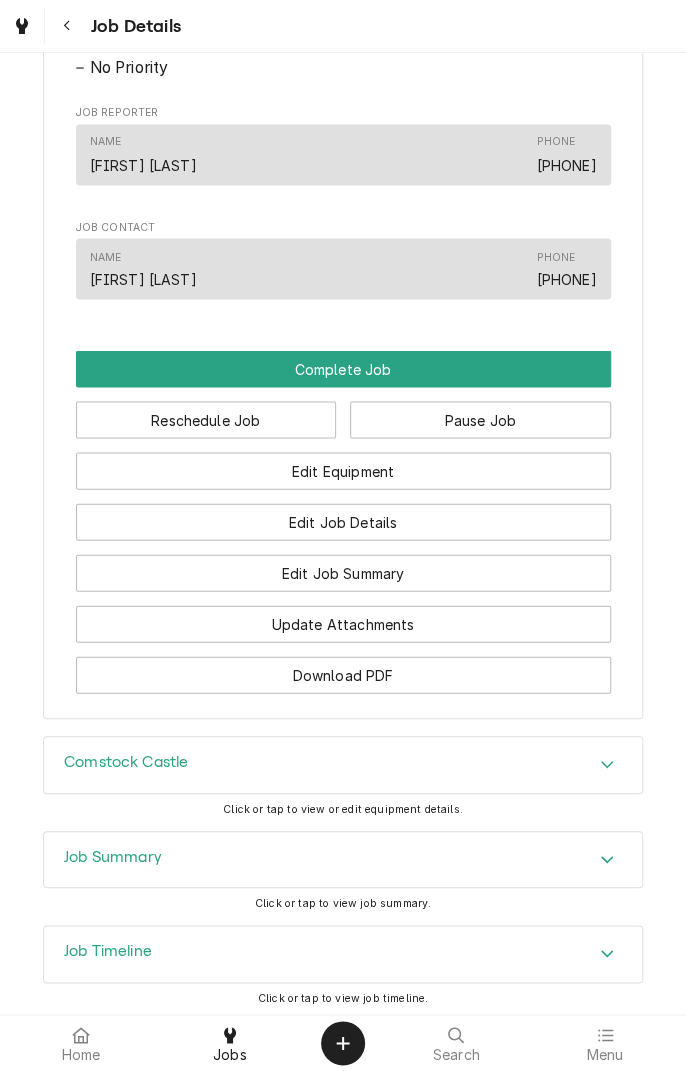 scroll, scrollTop: 1085, scrollLeft: 0, axis: vertical 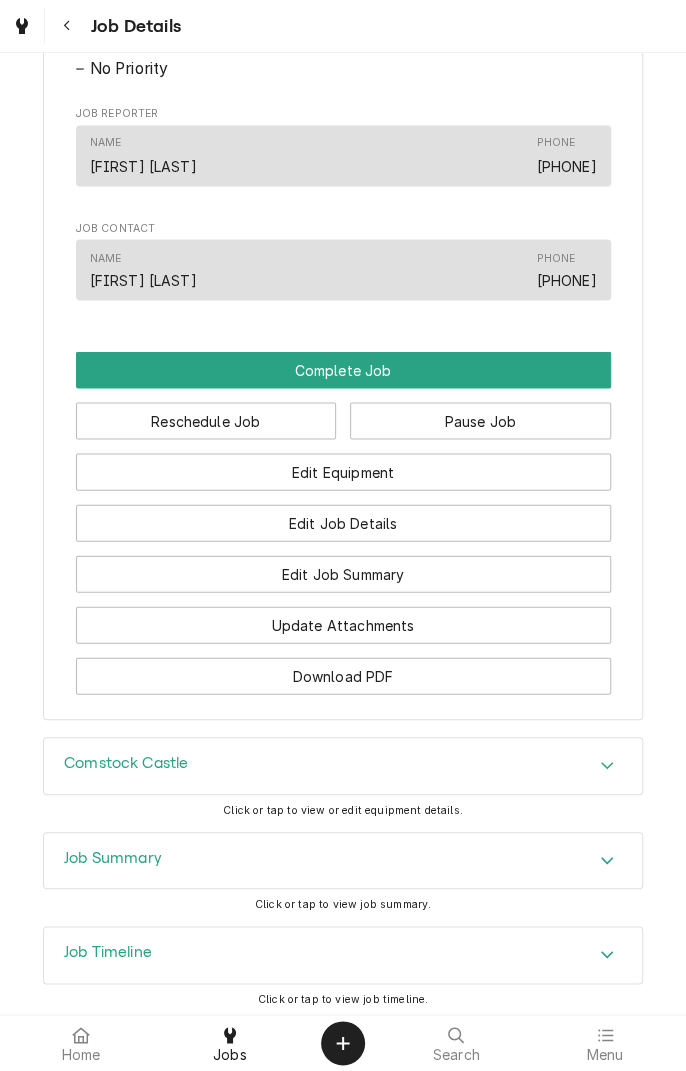 click at bounding box center [67, 26] 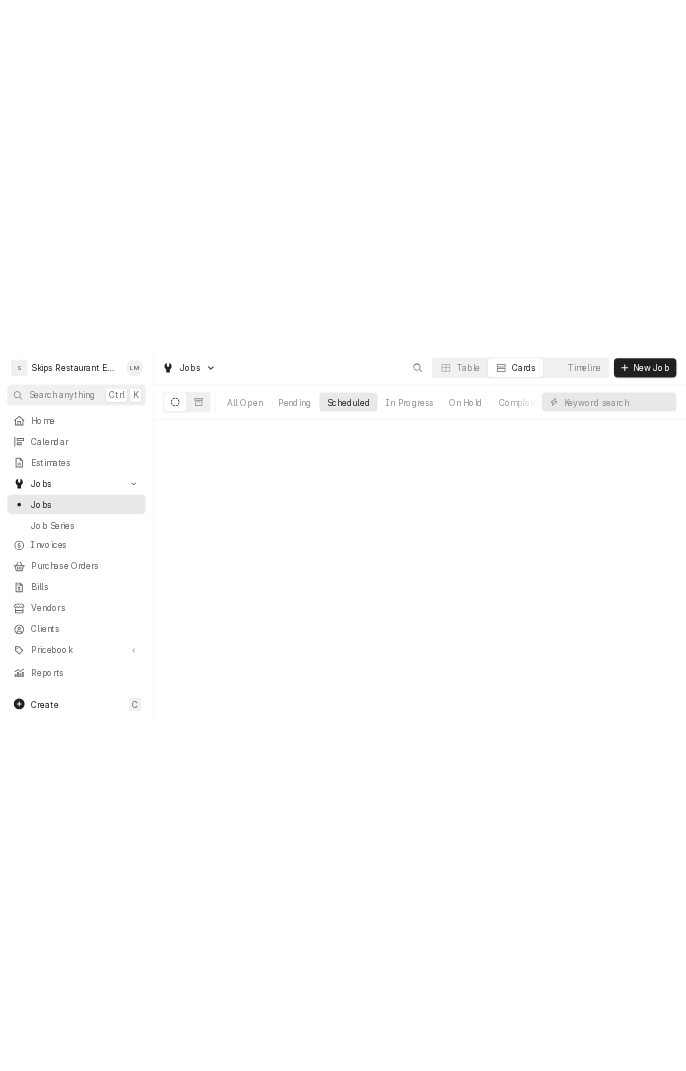 scroll, scrollTop: 0, scrollLeft: 0, axis: both 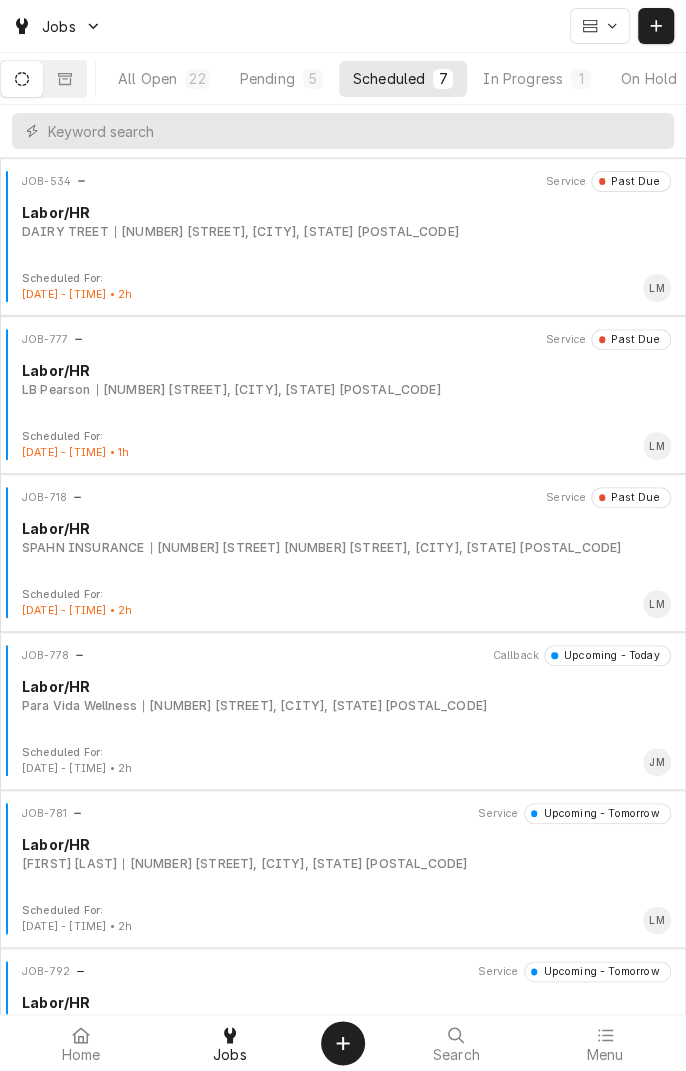 click on "Para Vida Wellness" at bounding box center (79, 706) 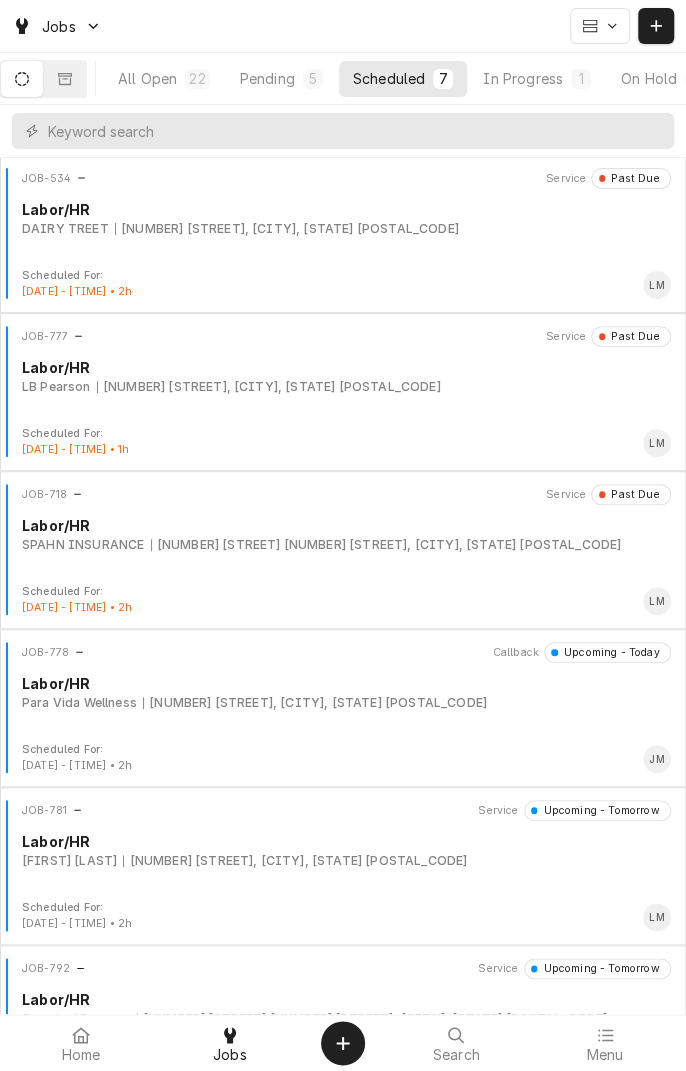 click on "Para Vida Wellness" at bounding box center (79, 703) 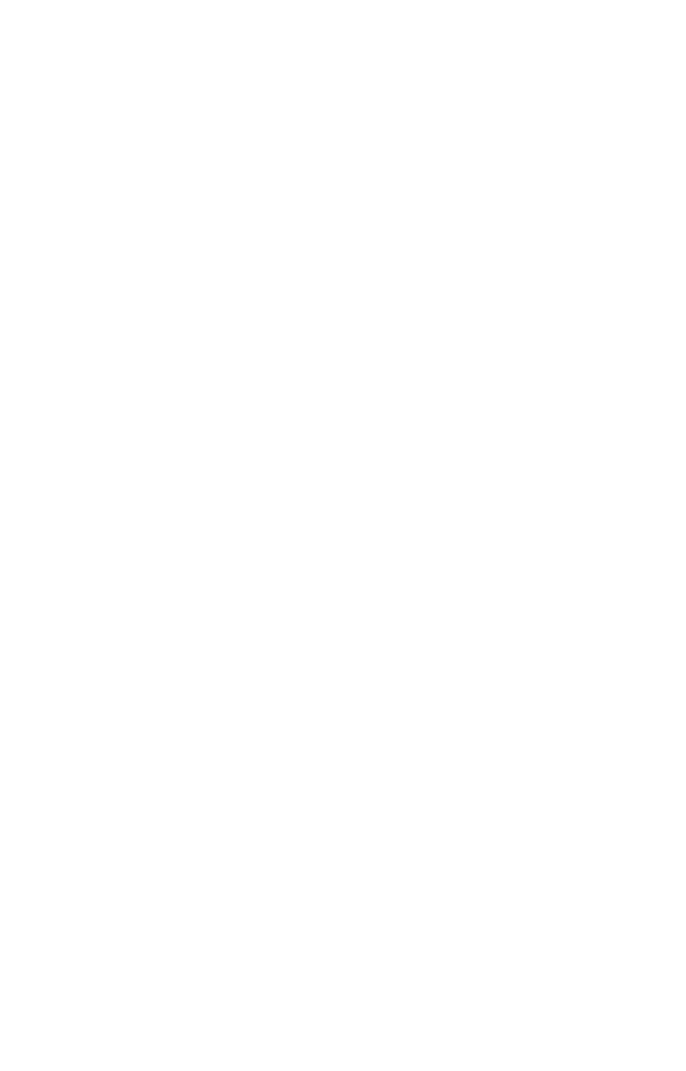 scroll, scrollTop: 0, scrollLeft: 0, axis: both 